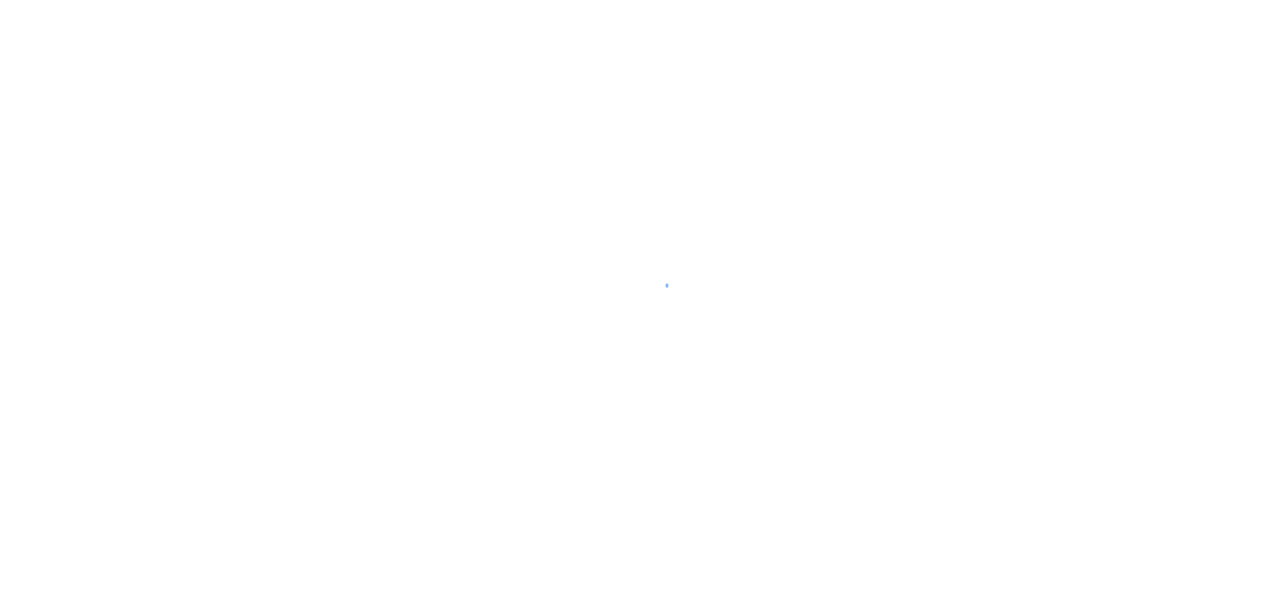 scroll, scrollTop: 0, scrollLeft: 0, axis: both 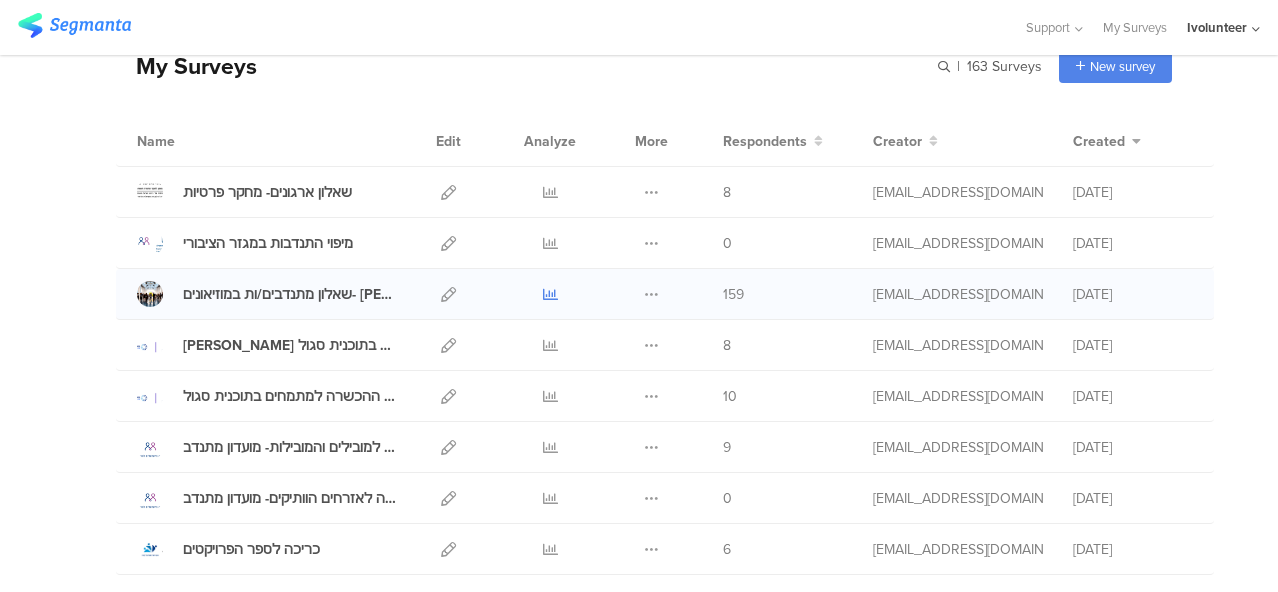 click at bounding box center [550, 294] 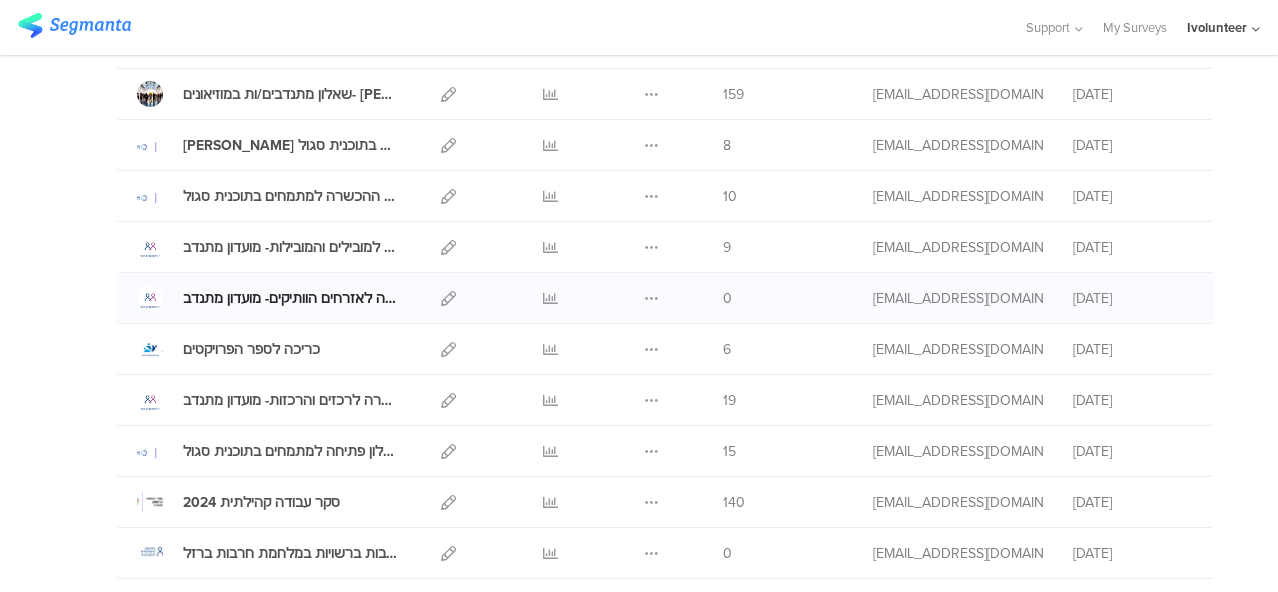 scroll, scrollTop: 400, scrollLeft: 0, axis: vertical 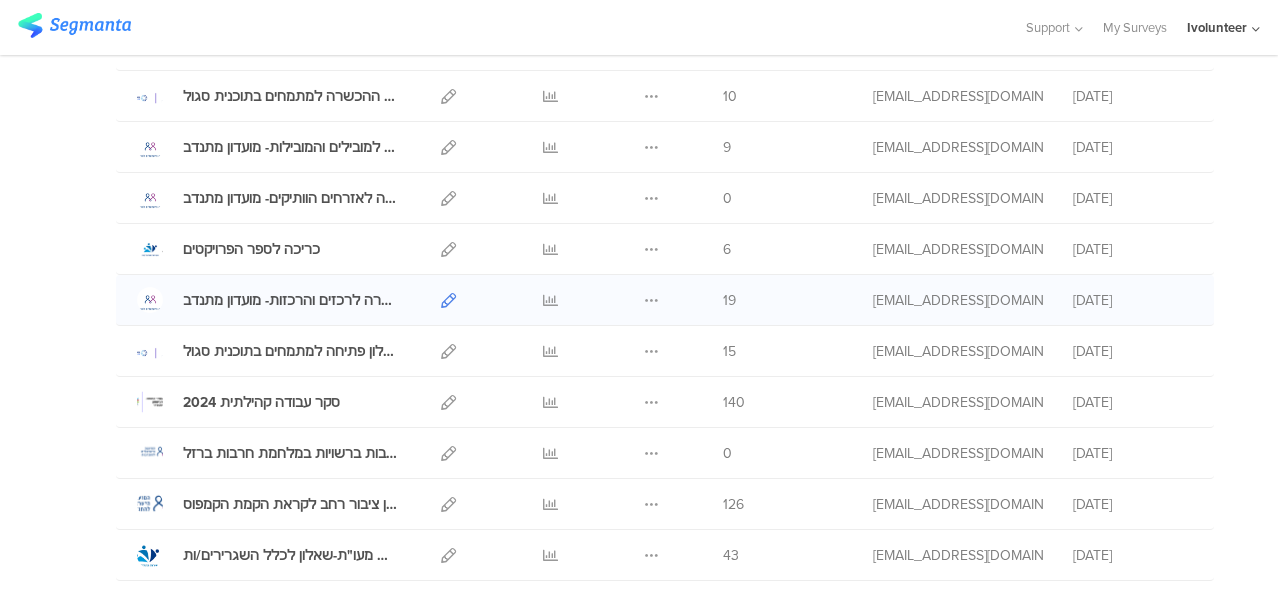 click at bounding box center [448, 300] 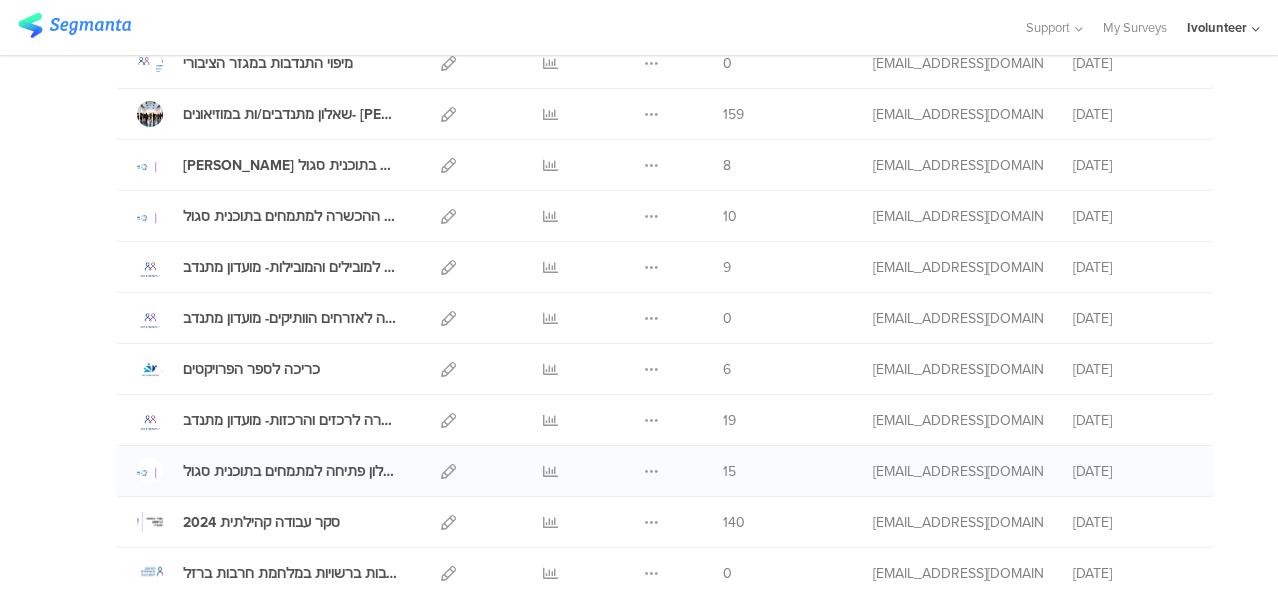 scroll, scrollTop: 200, scrollLeft: 0, axis: vertical 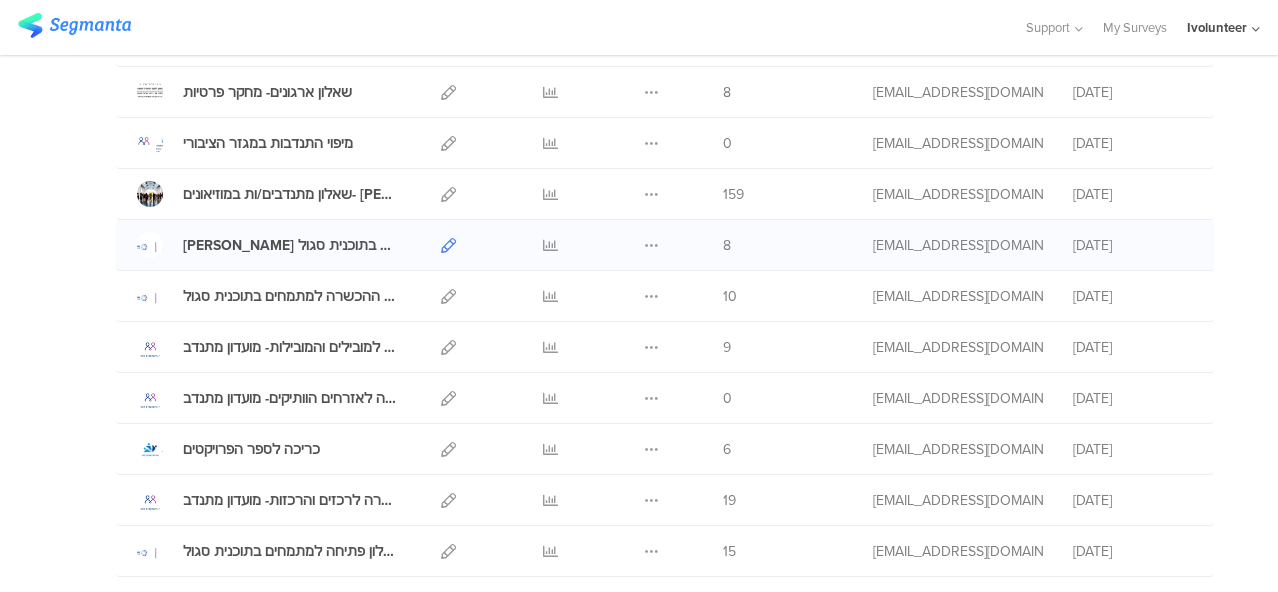 click at bounding box center (448, 245) 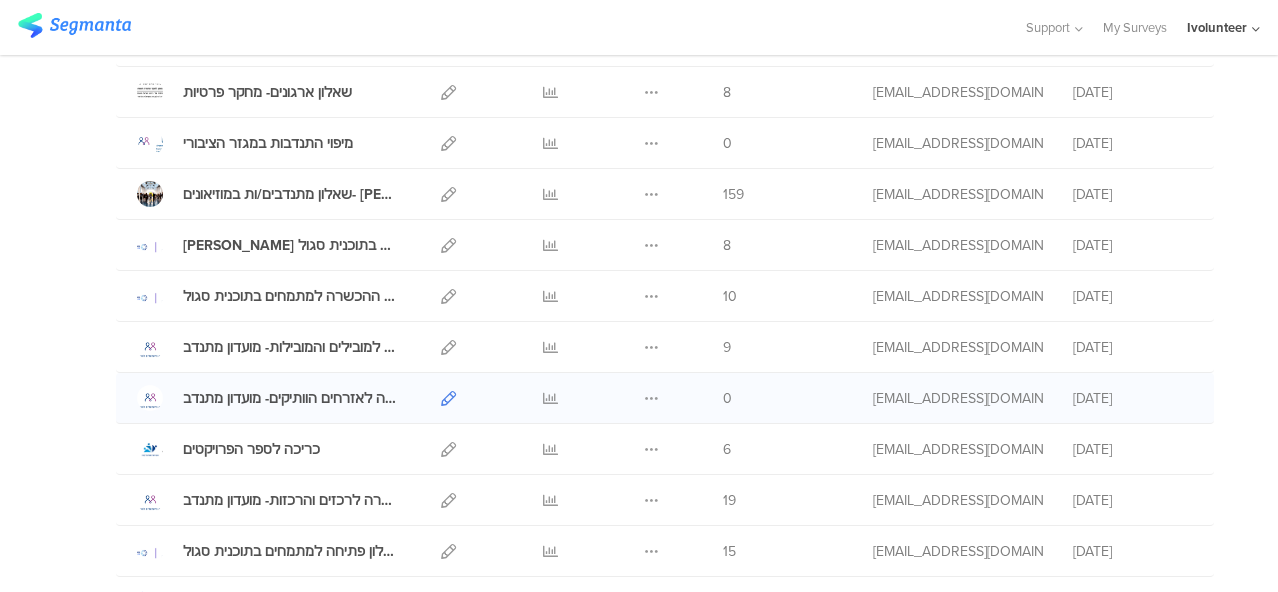 click at bounding box center [448, 398] 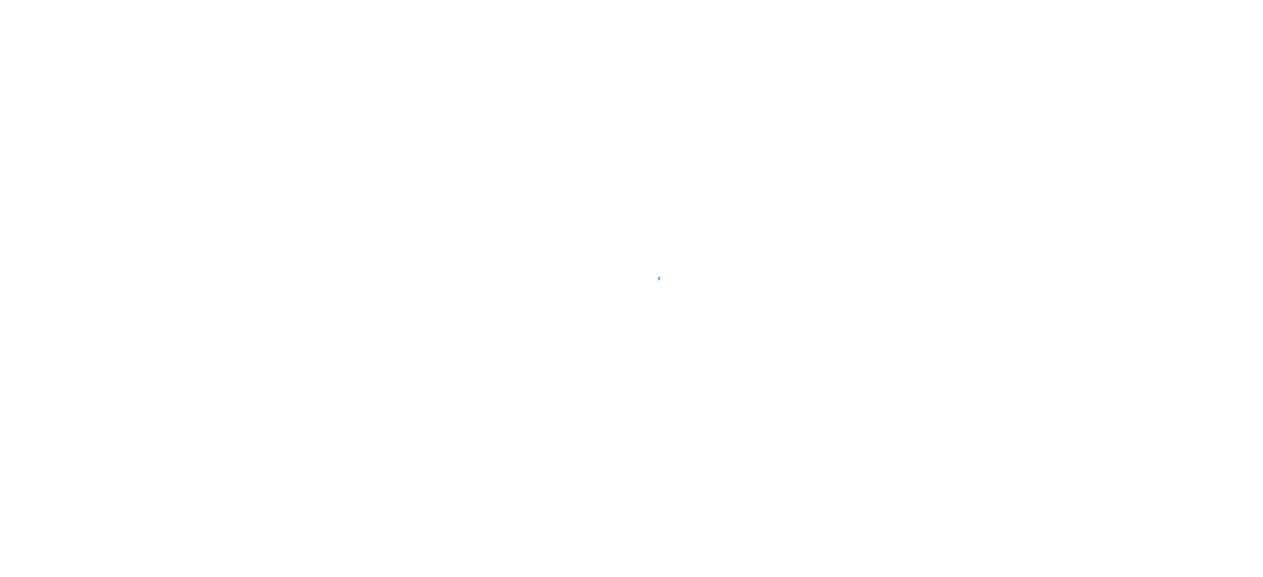 scroll, scrollTop: 0, scrollLeft: 0, axis: both 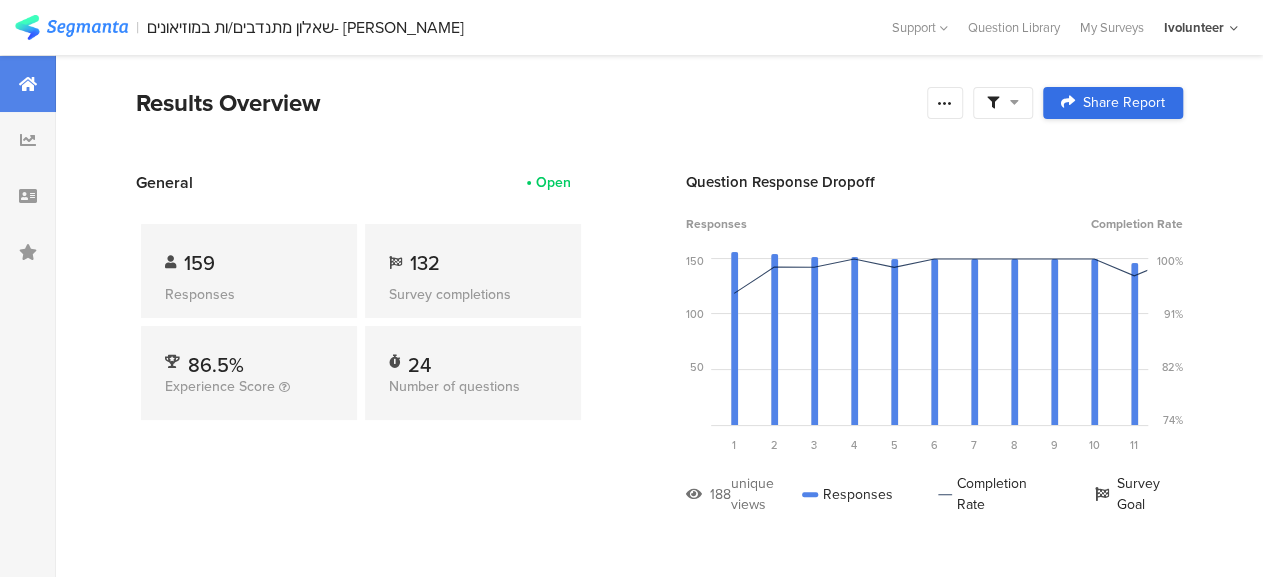 click on "Share Report" at bounding box center [1124, 103] 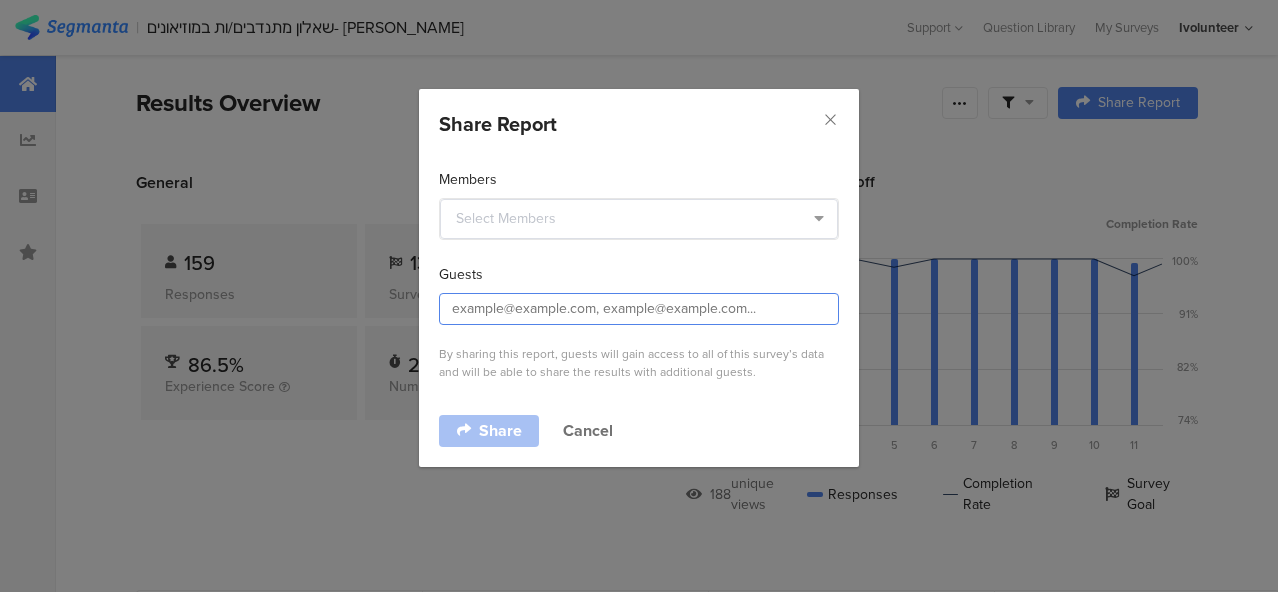click at bounding box center (639, 309) 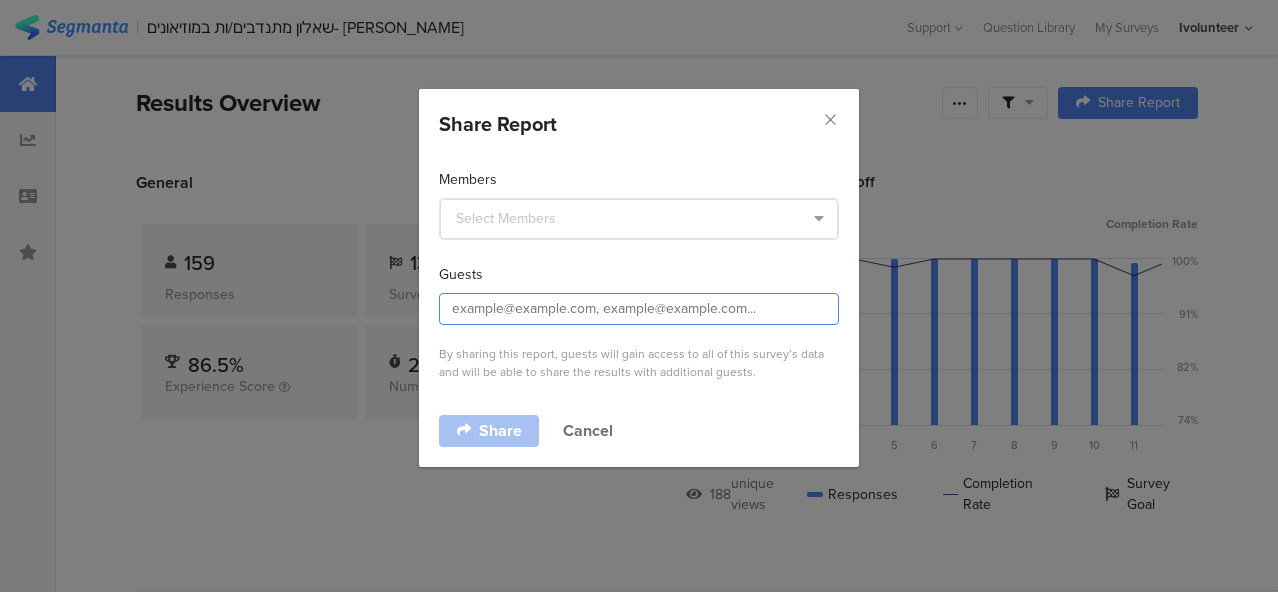 paste on "michal.bar@mail.huji.ac.il" 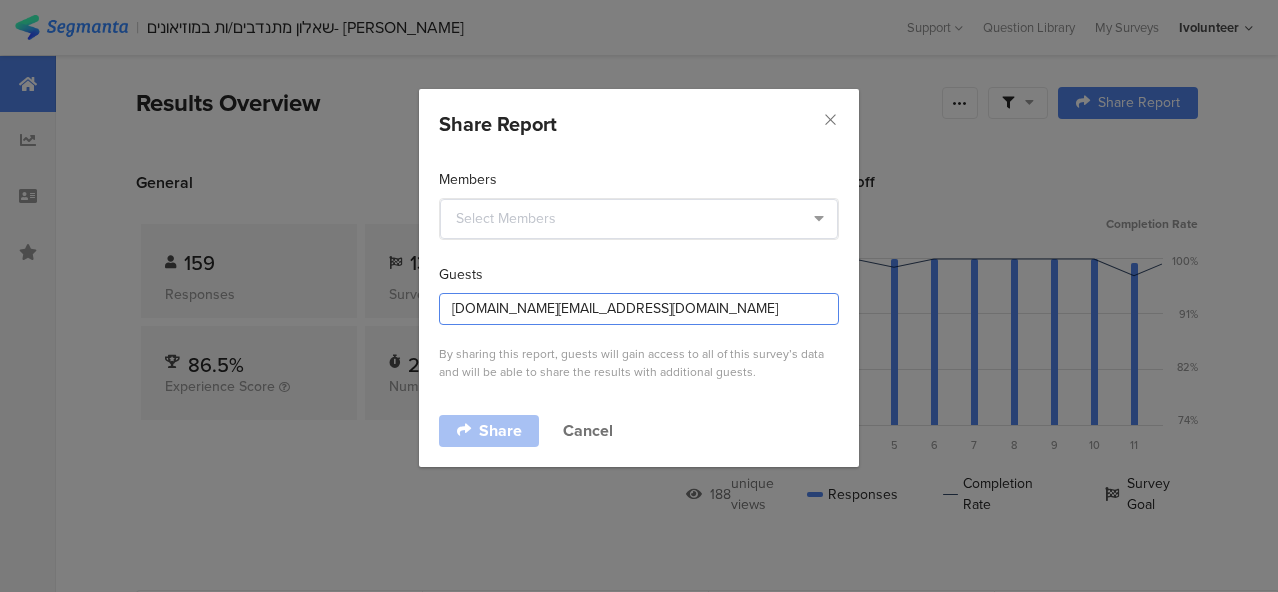 click on "michal.bar@mail.huji.ac.il" at bounding box center [639, 309] 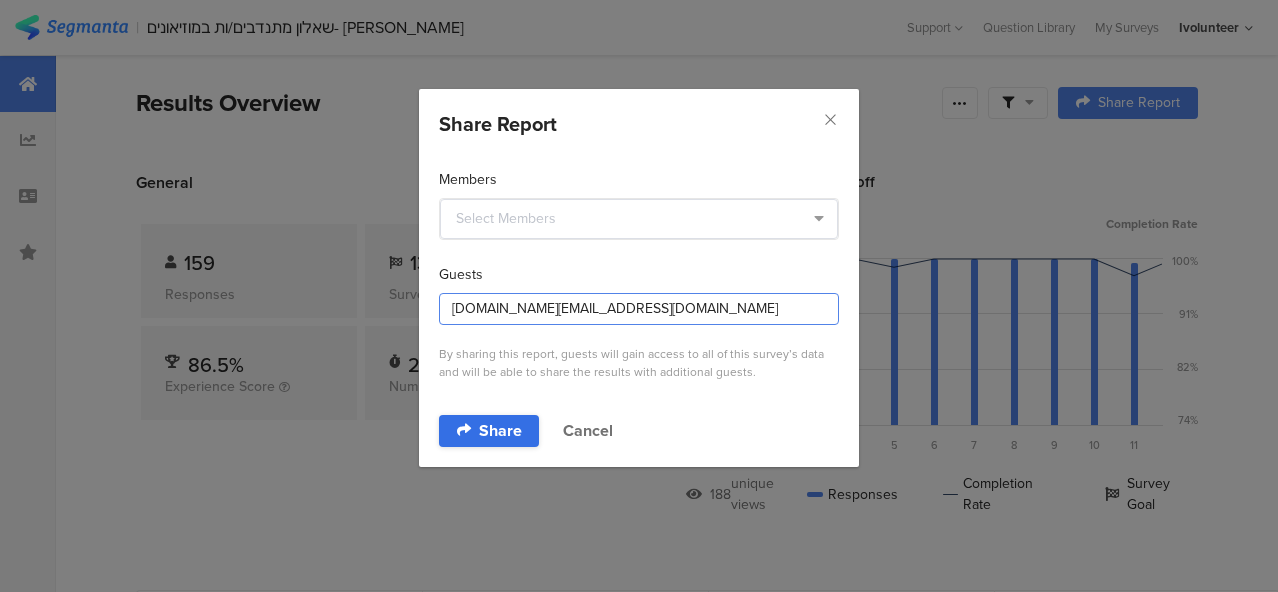 type on "michal.bar@mail.huji.ac.il" 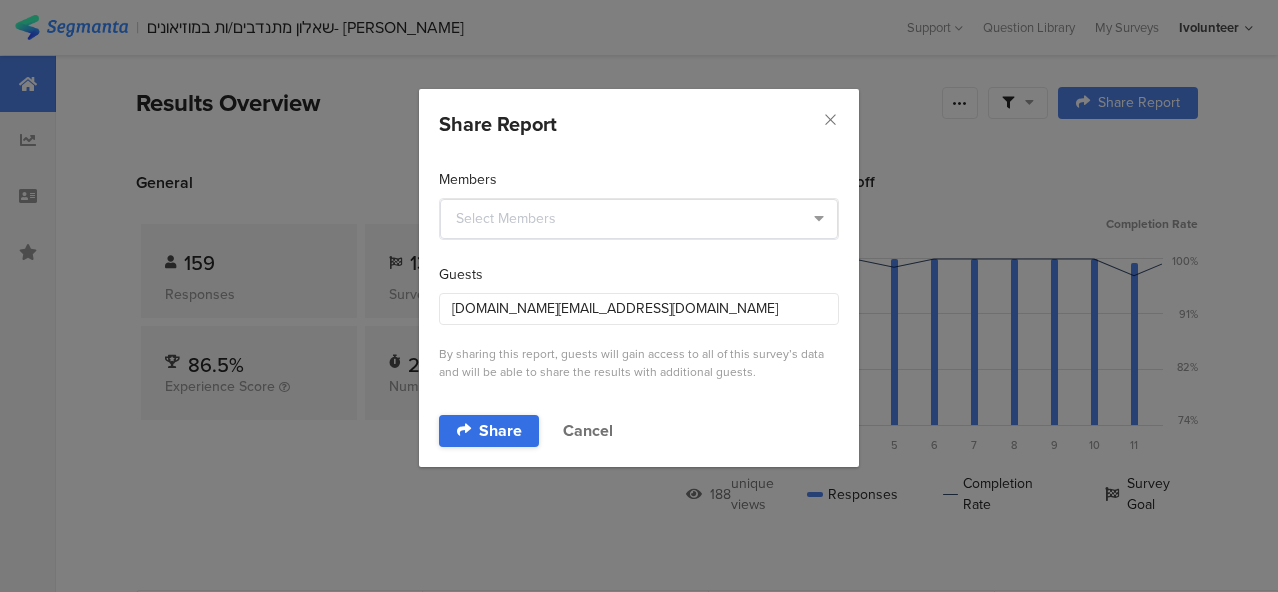 click on "Share" at bounding box center [500, 431] 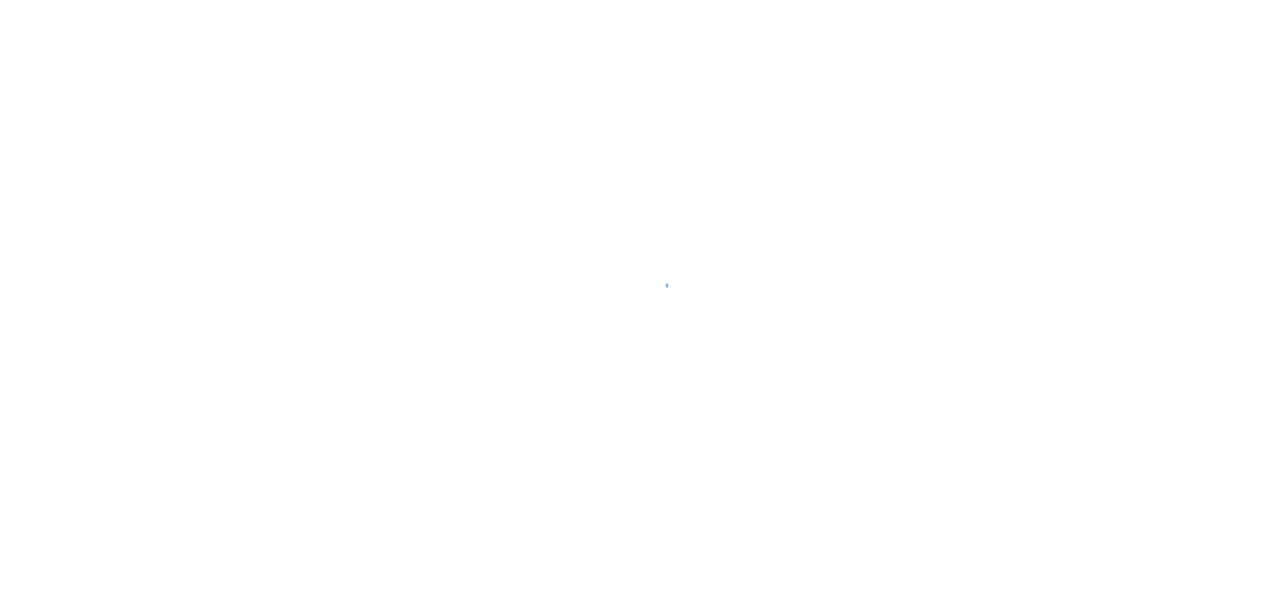 scroll, scrollTop: 0, scrollLeft: 0, axis: both 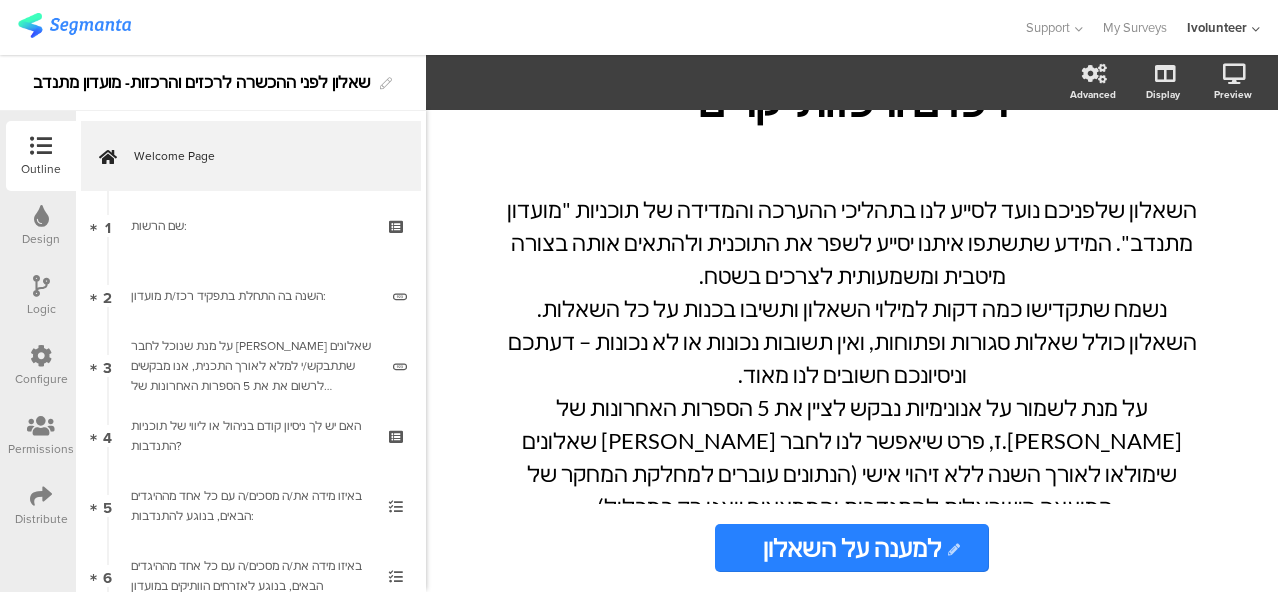 click on "השאלון שלפניכם נועד לסייע לנו בתהליכי ההערכה והמדידה של תוכניות "מועדון מתנדב". המידע שתשתפו איתנו יסייע לשפר את התוכנית ולהתאים אותה בצורה מיטבית ומשמעותית לצרכים בשטח. נשמח שתקדישו כמה דקות למילוי השאלון ותשיבו בכנות על כל השאלות. השאלון כולל שאלות סגורות ופתוחות, ואין תשובות נכונות או לא נכונות – דעתכם וניסיונכם חשובים לנו מאוד. על מנת לשמור על אנונימיות נבקש לציין את 5 הספרות האחרונות של ת.ז, פרט שיאפשר לנו לחבר בין שאלונים שימולאו לאורך השנה ללא זיהוי אישי (הנתונים עוברים למחלקת המחקר של המועצה הישראלית להתנדבות והממצאים יוצגו רק כמכלול)." 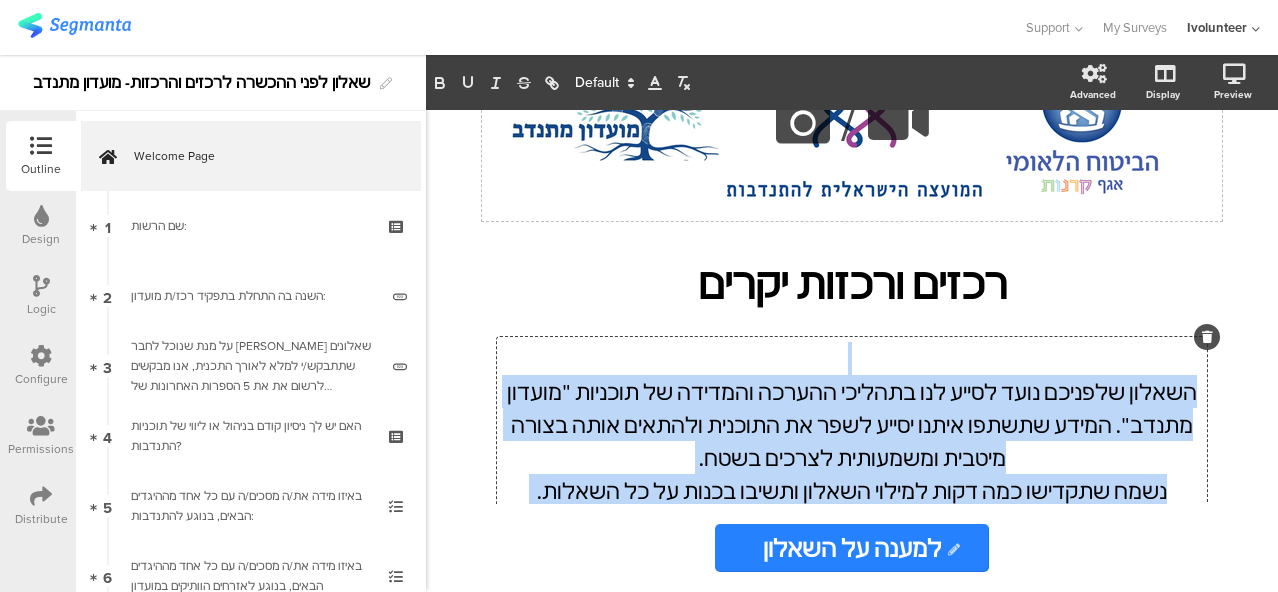 scroll, scrollTop: 0, scrollLeft: 0, axis: both 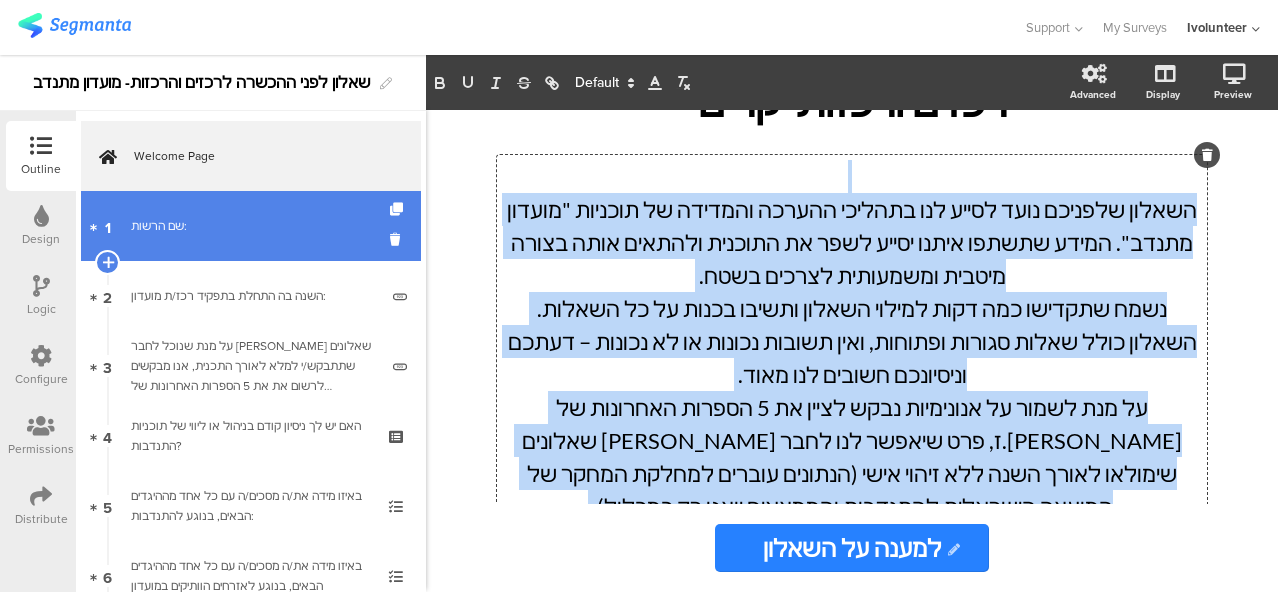 click on "שם הרשות:" at bounding box center (250, 226) 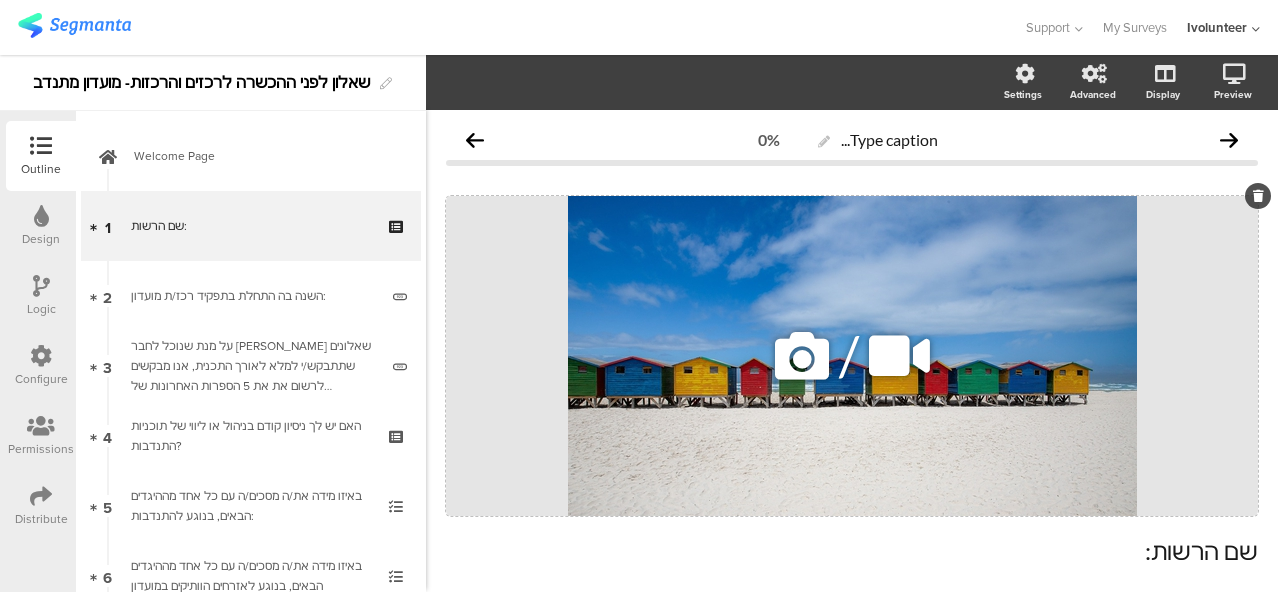 scroll, scrollTop: 300, scrollLeft: 0, axis: vertical 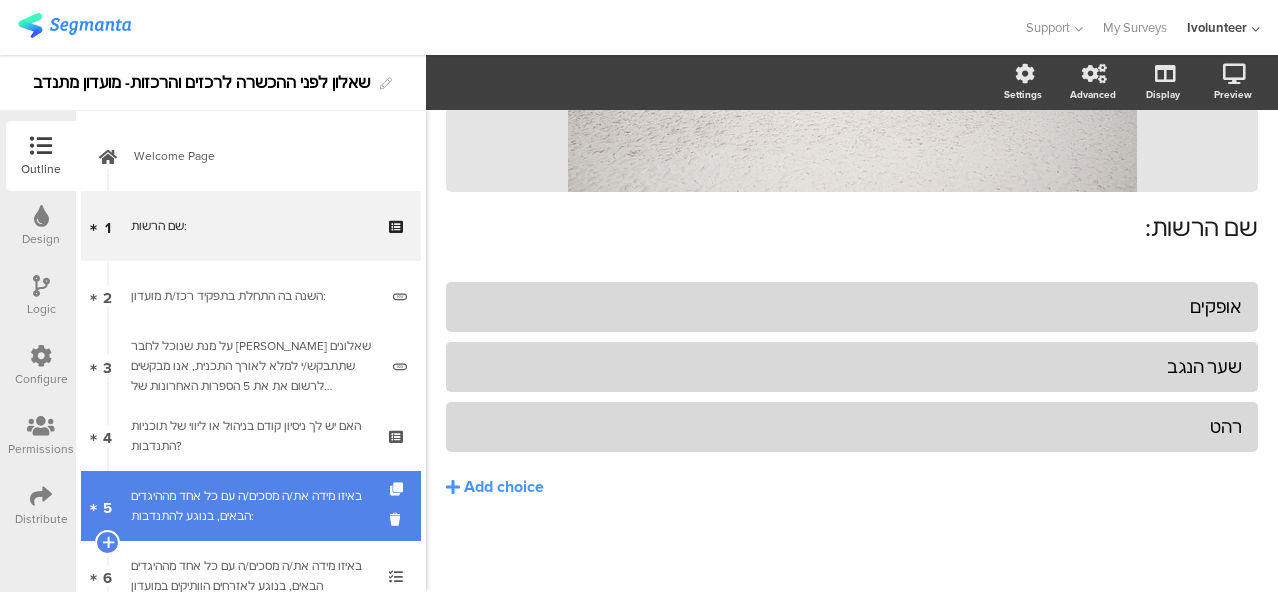 click on "באיזו מידה את/ה מסכים/ה עם כל אחד מההיגדים הבאים, בנוגע להתנדבות:" at bounding box center (250, 506) 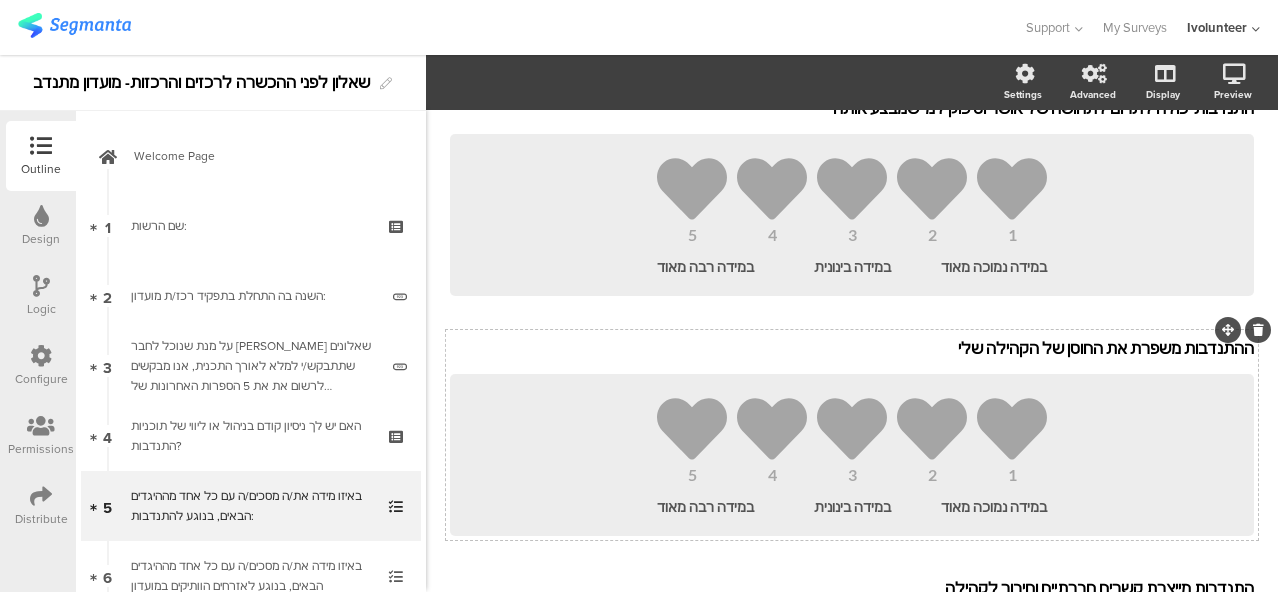 scroll, scrollTop: 1027, scrollLeft: 0, axis: vertical 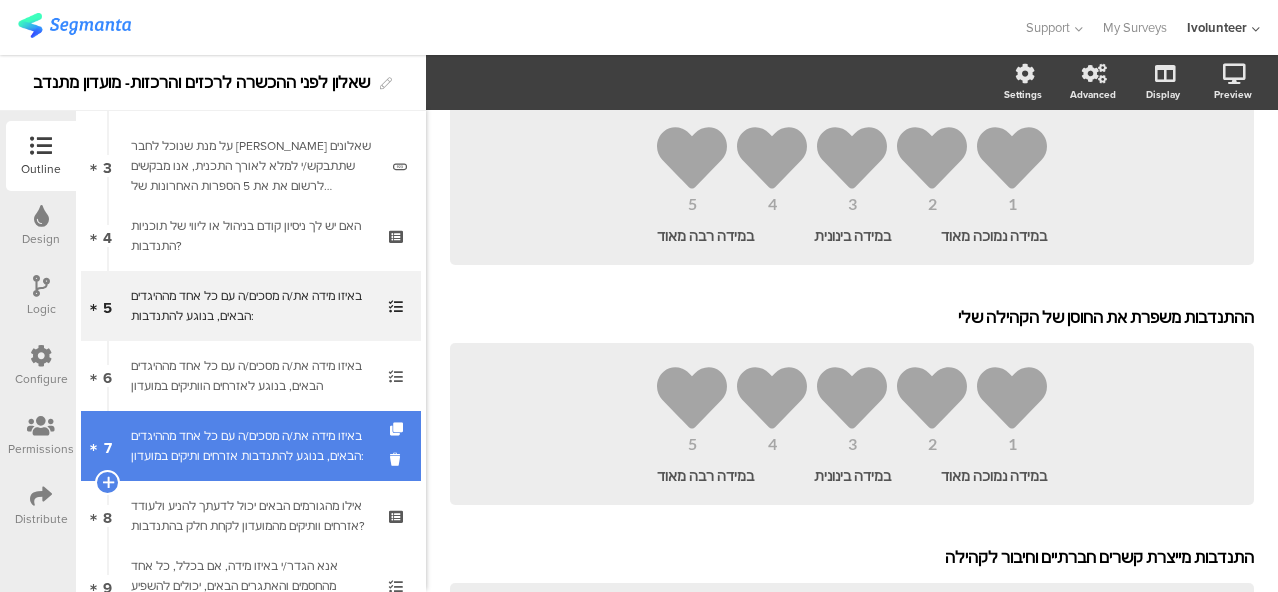 click on "באיזו מידה את/ה מסכים/ה עם כל אחד מההיגדים הבאים, בנוגע להתנדבות אזרחים  ותיקים במועדון:" at bounding box center (250, 446) 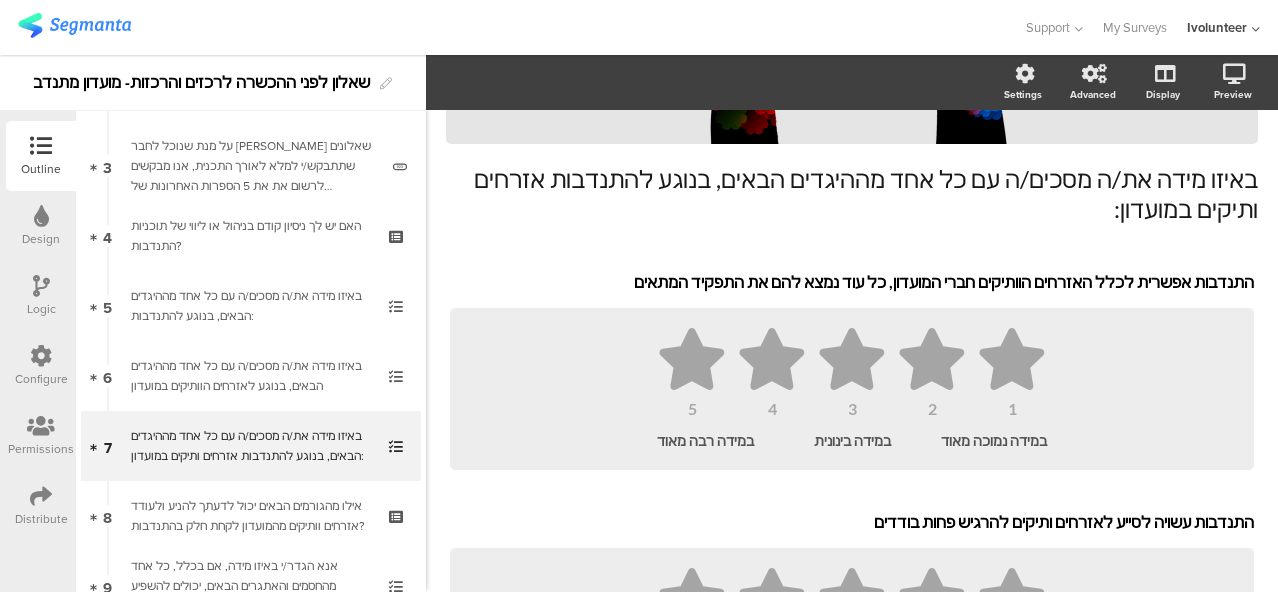 scroll, scrollTop: 297, scrollLeft: 0, axis: vertical 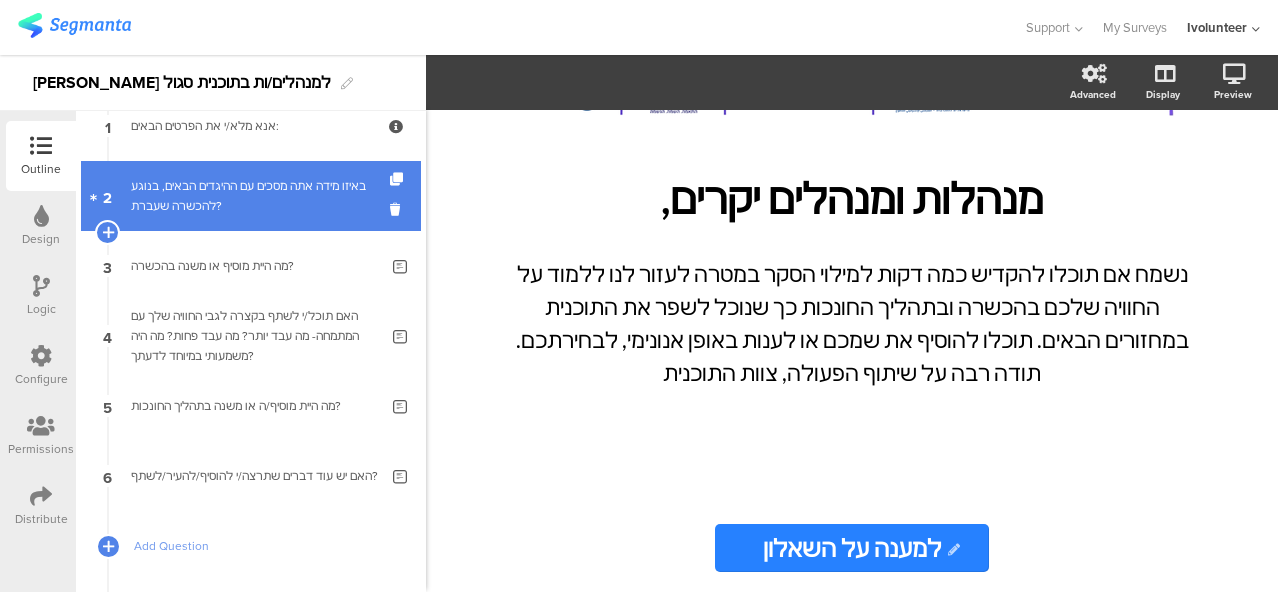 click on "באיזו מידה אתה מסכים עם ההיגדים הבאים, בנוגע להכשרה שעברת?" at bounding box center [250, 196] 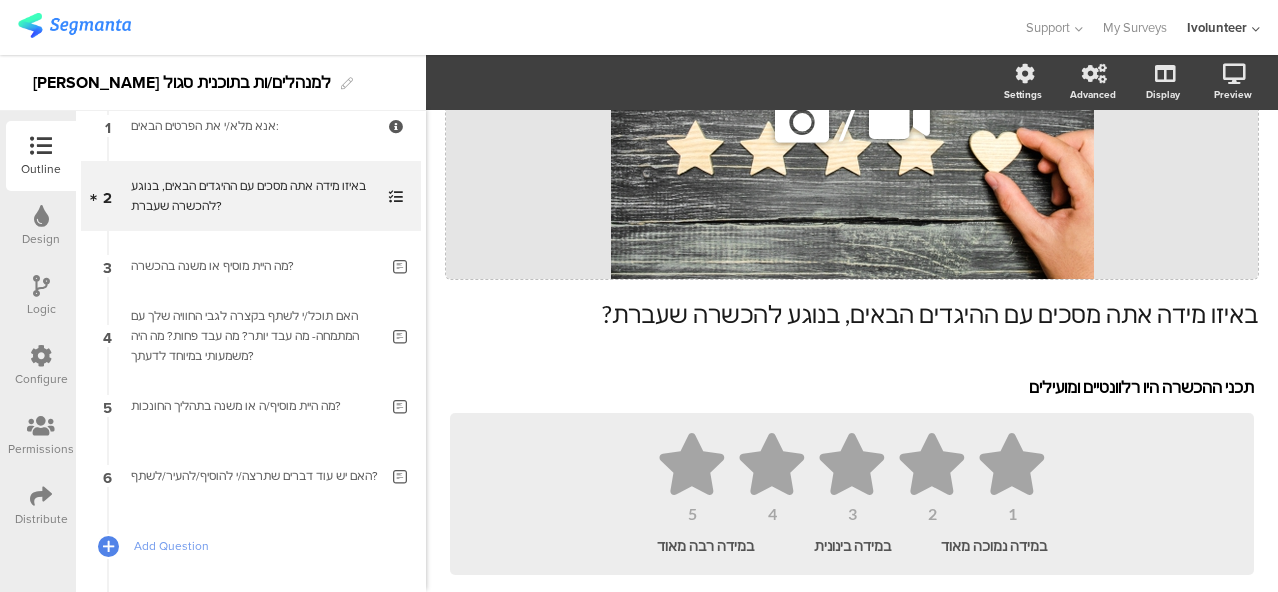 scroll, scrollTop: 200, scrollLeft: 0, axis: vertical 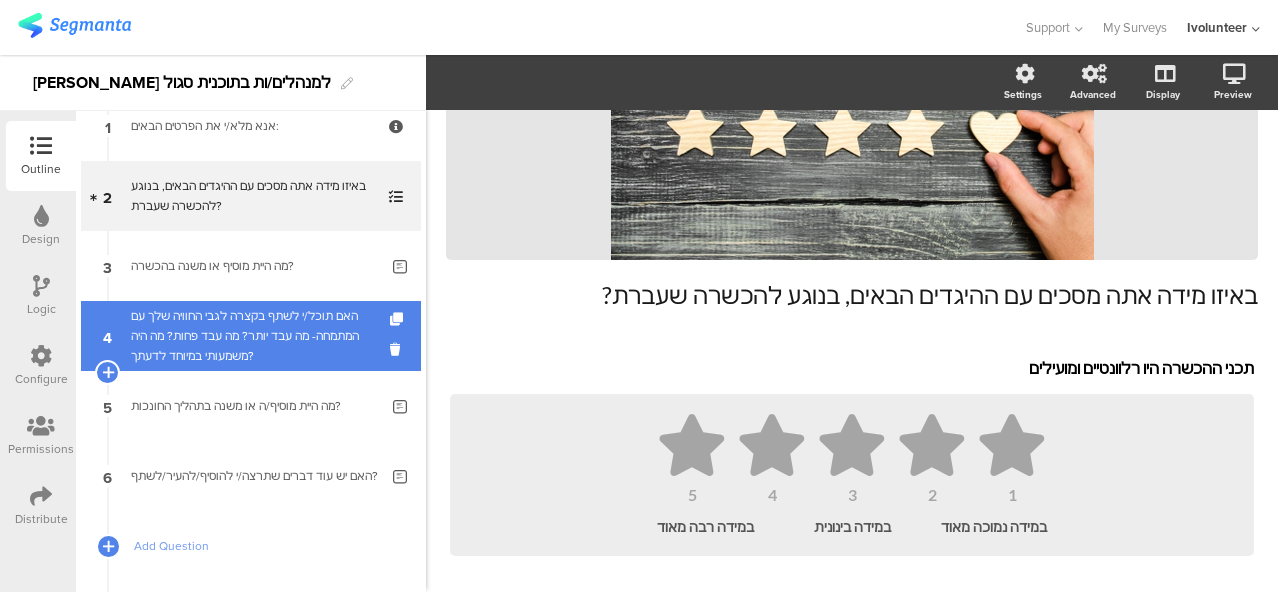 click on "האם תוכל/י לשתף בקצרה לגבי החוויה שלך עם המתמחה- מה עבד יותר? מה עבד פחות? מה היה משמעותי במיוחד לדעתך?" at bounding box center (254, 336) 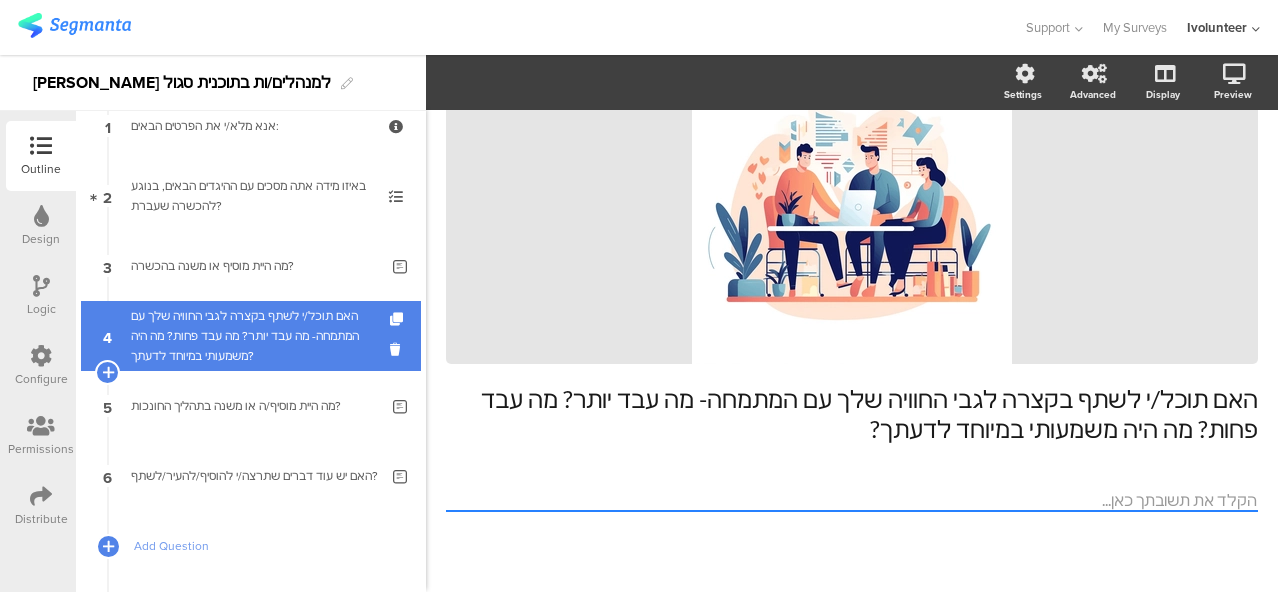 scroll, scrollTop: 0, scrollLeft: 0, axis: both 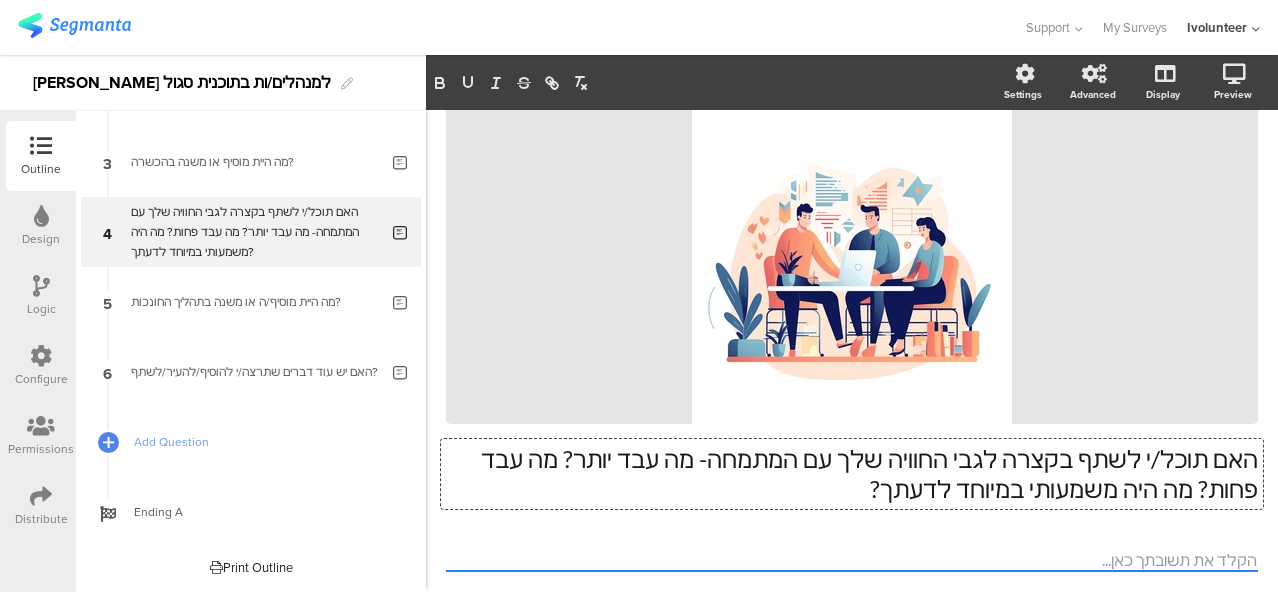 drag, startPoint x: 1028, startPoint y: 424, endPoint x: 1268, endPoint y: 400, distance: 241.19702 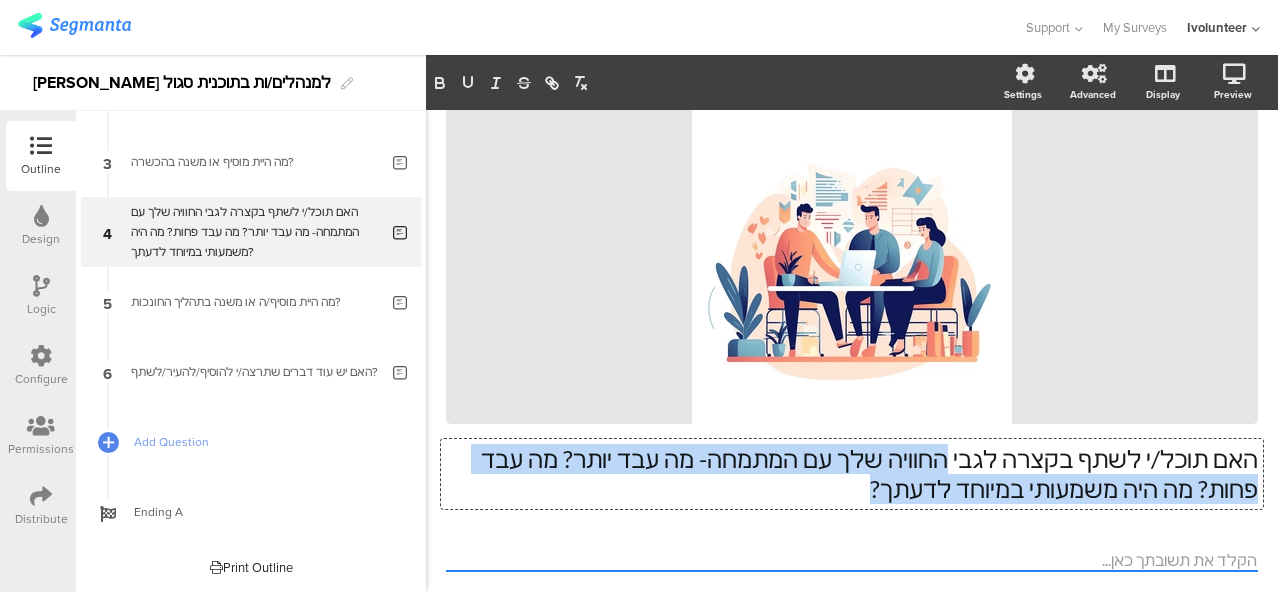 drag, startPoint x: 1018, startPoint y: 501, endPoint x: 988, endPoint y: 462, distance: 49.20366 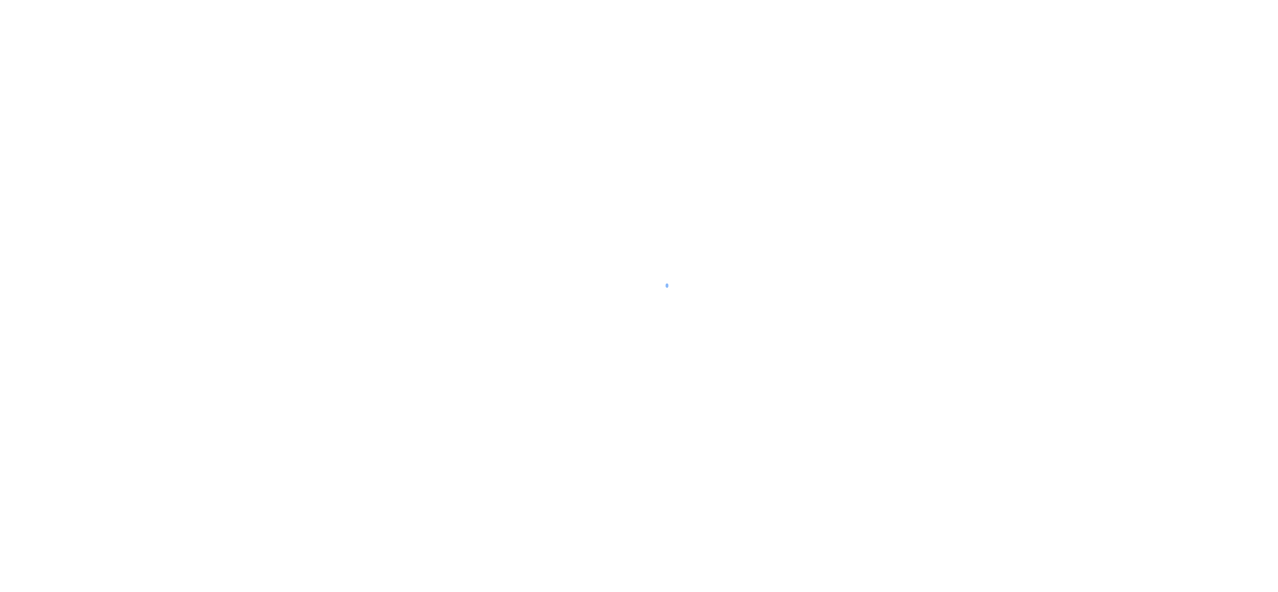 scroll, scrollTop: 0, scrollLeft: 0, axis: both 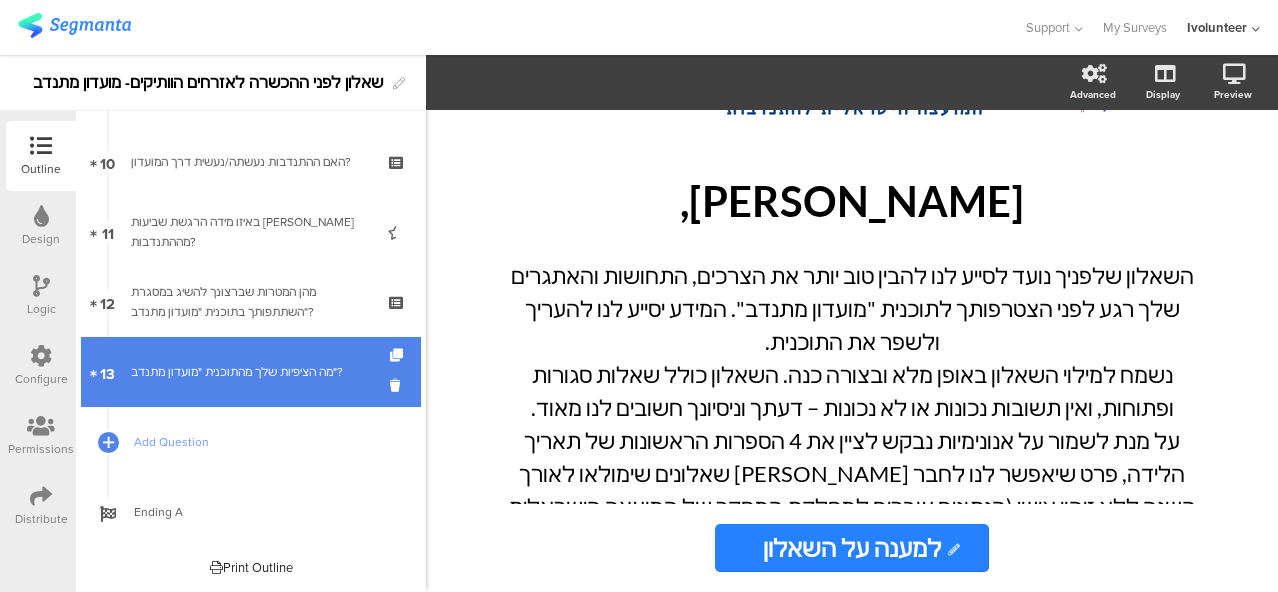 click on "מה הציפיות שלך מהתוכנית "מועדון מתנדב"?" at bounding box center [254, 372] 